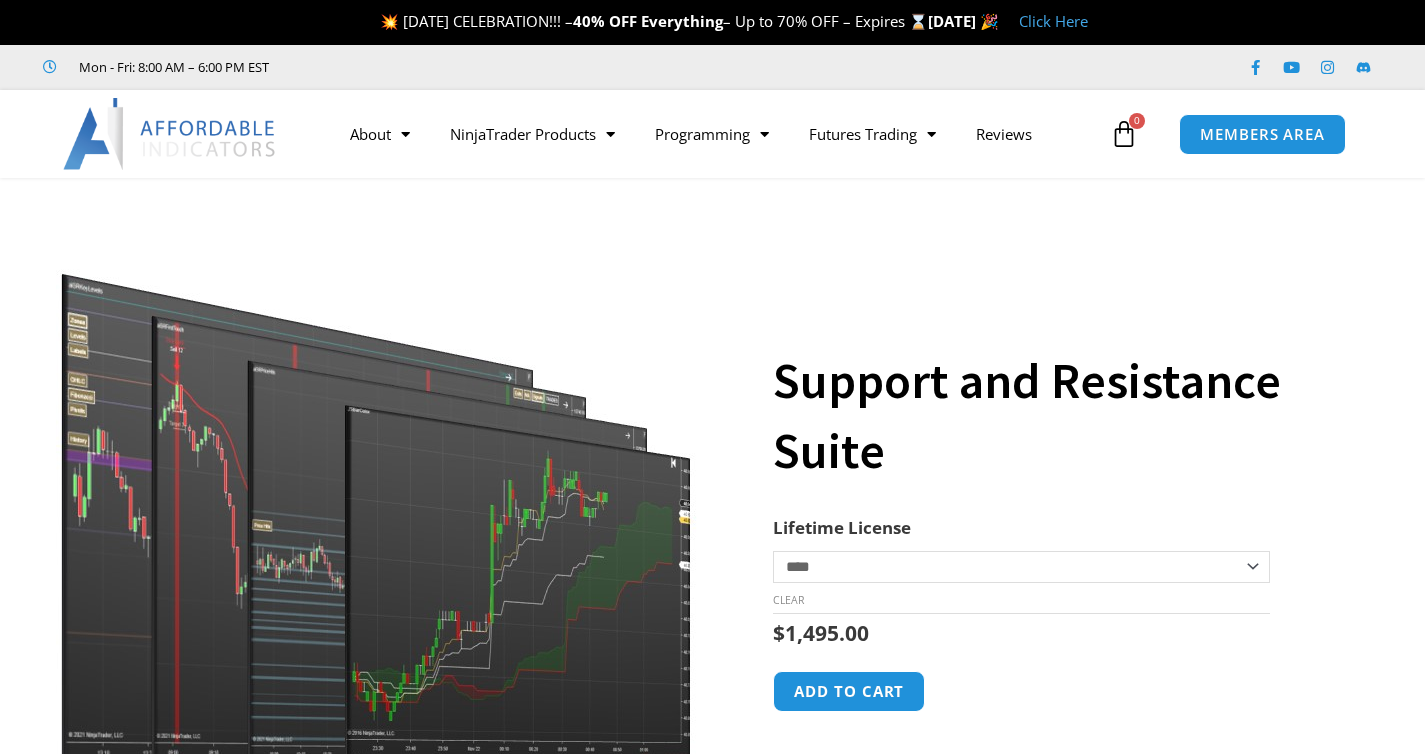 scroll, scrollTop: 0, scrollLeft: 0, axis: both 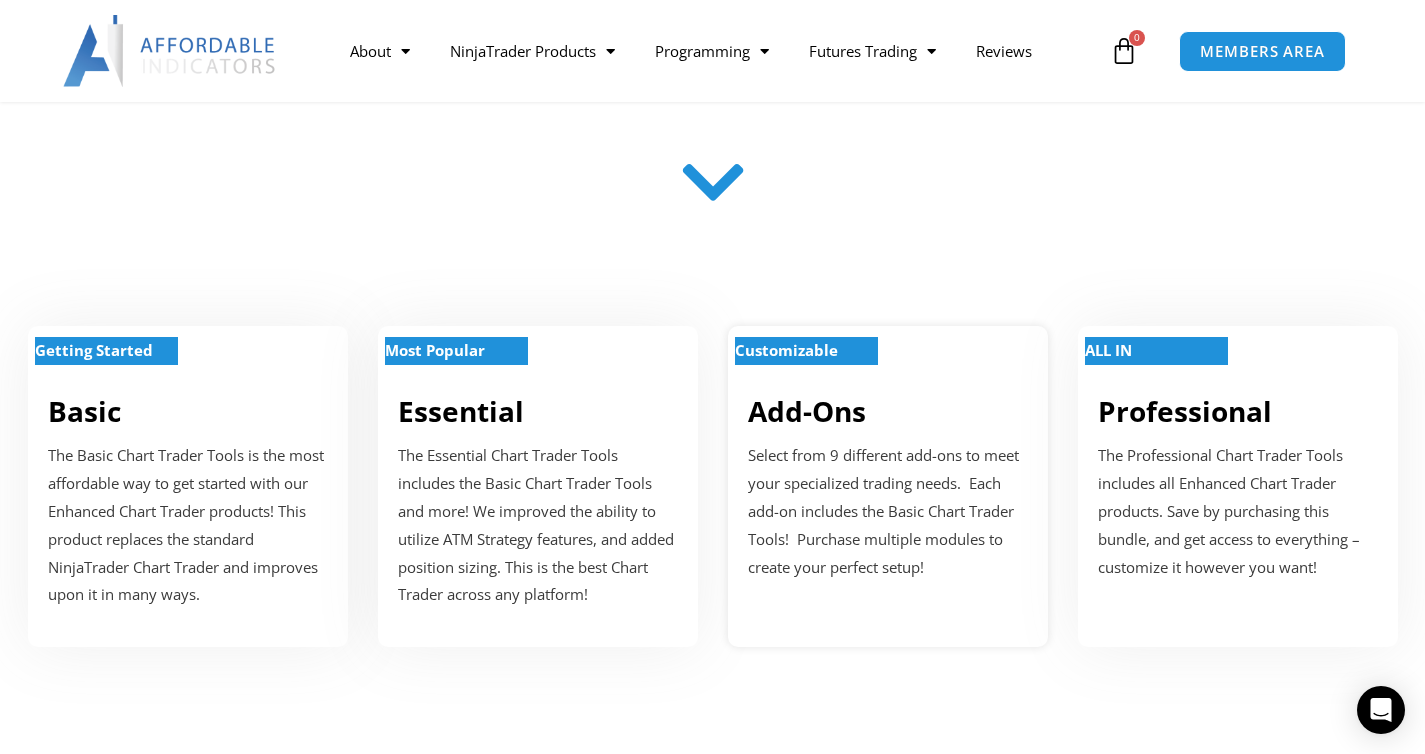 click on "Add-Ons" at bounding box center [888, 411] 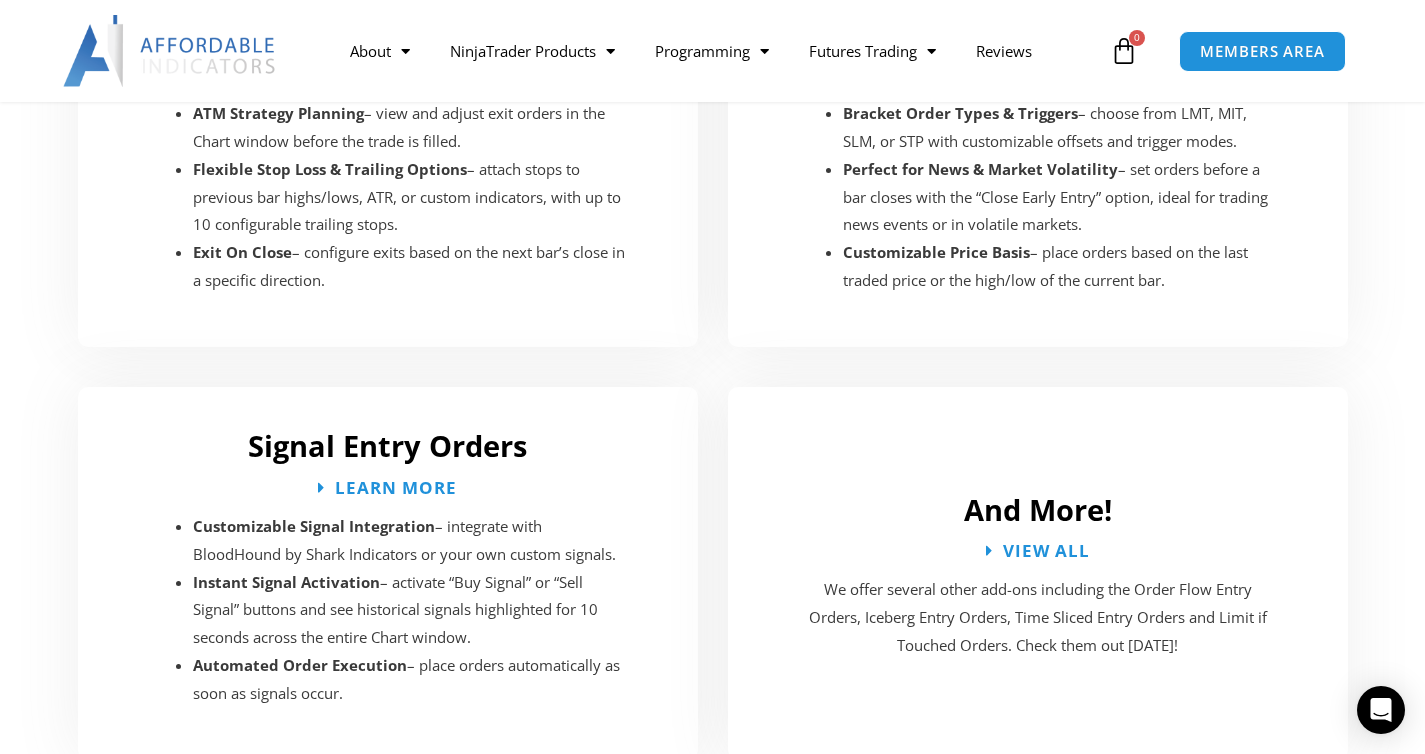 scroll, scrollTop: 3740, scrollLeft: 0, axis: vertical 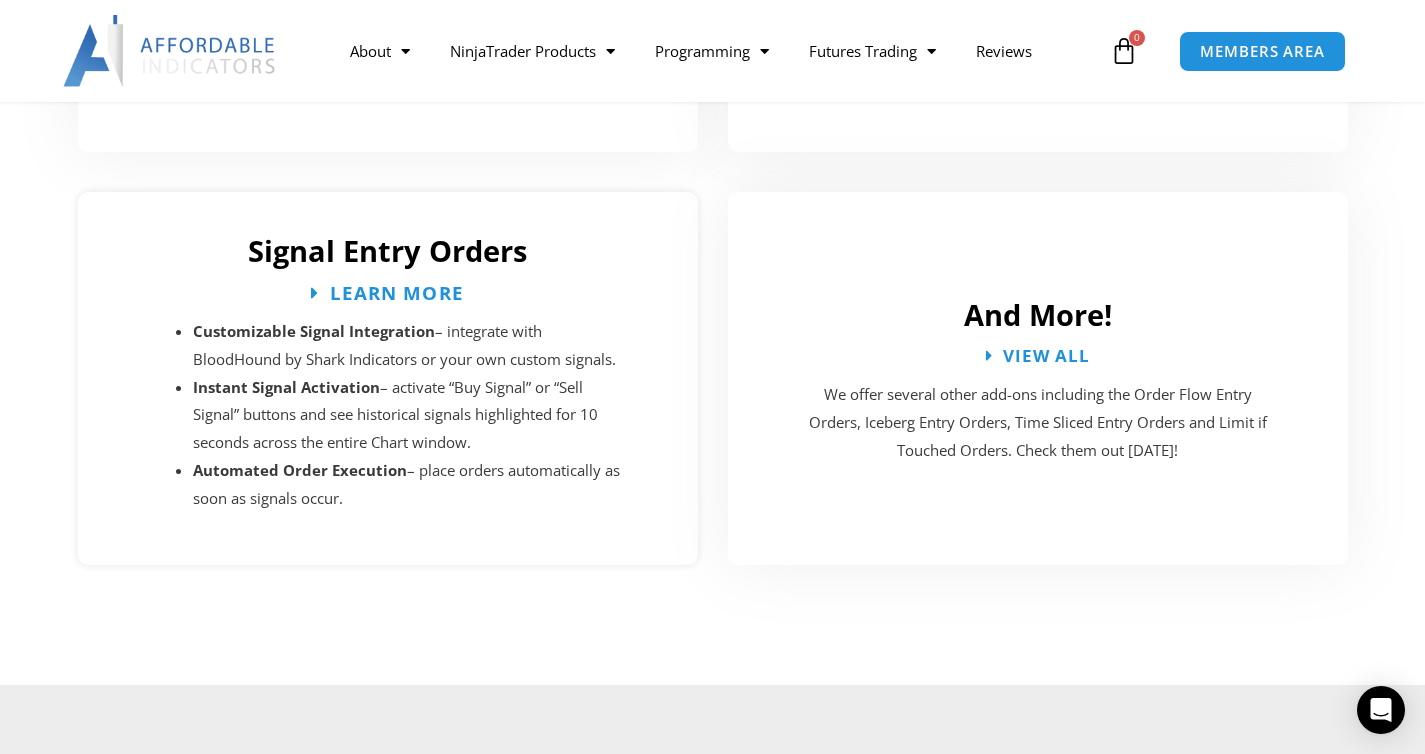 click on "Learn More" at bounding box center [397, 292] 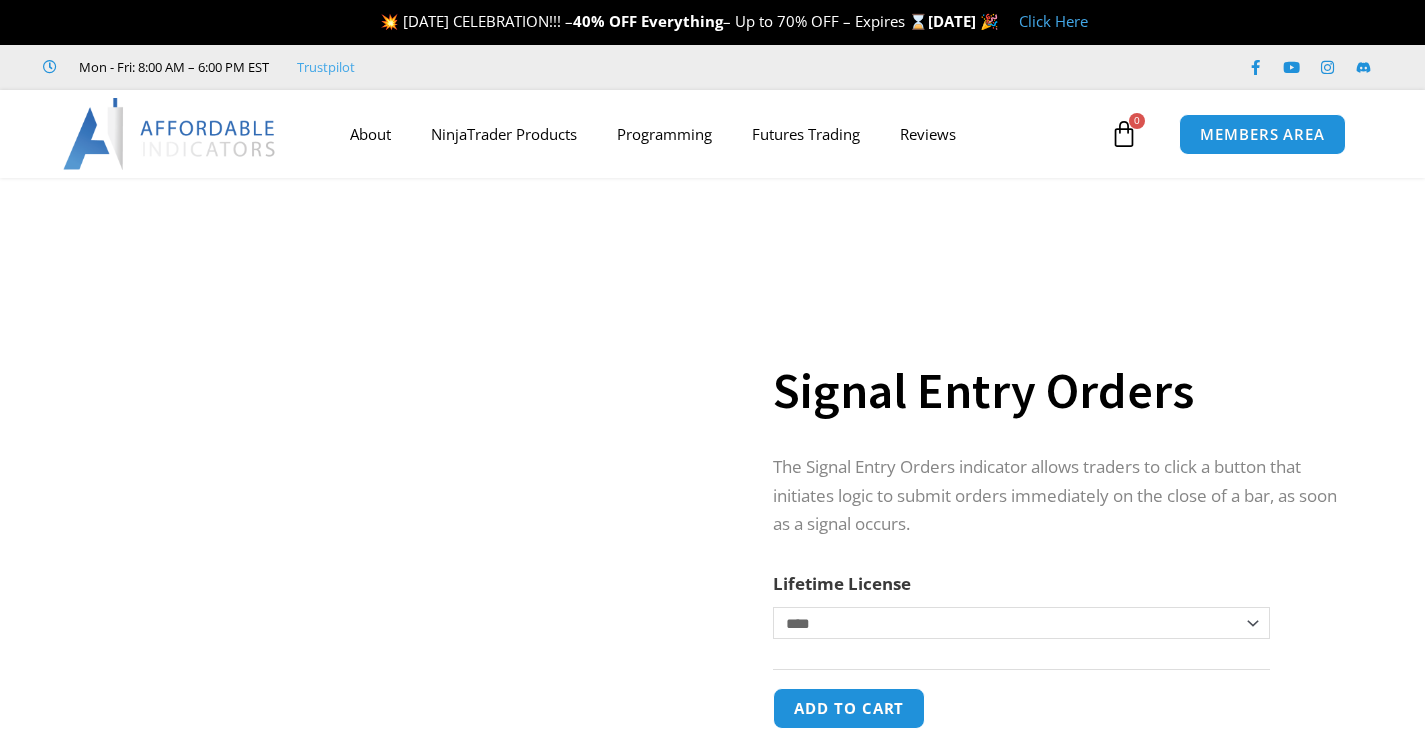 scroll, scrollTop: 0, scrollLeft: 0, axis: both 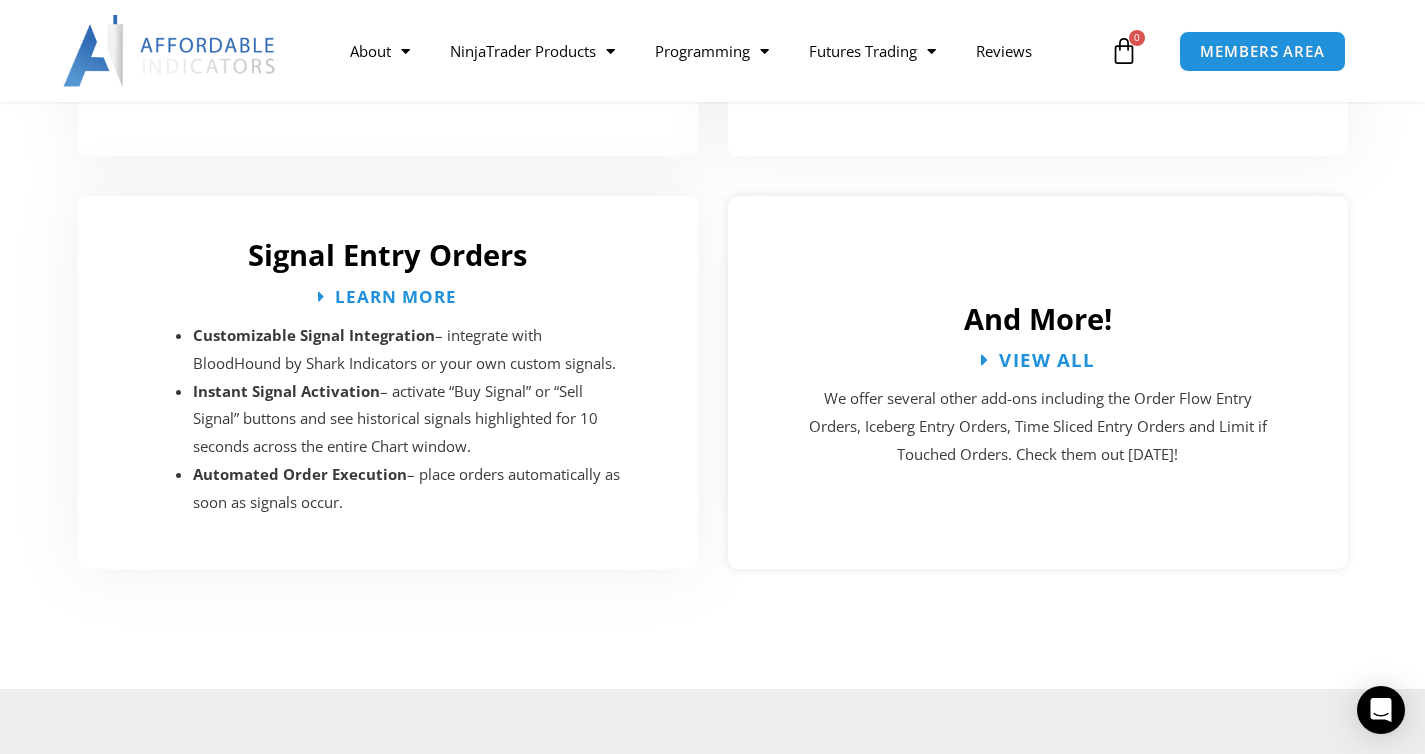 click on "View All" at bounding box center (1047, 359) 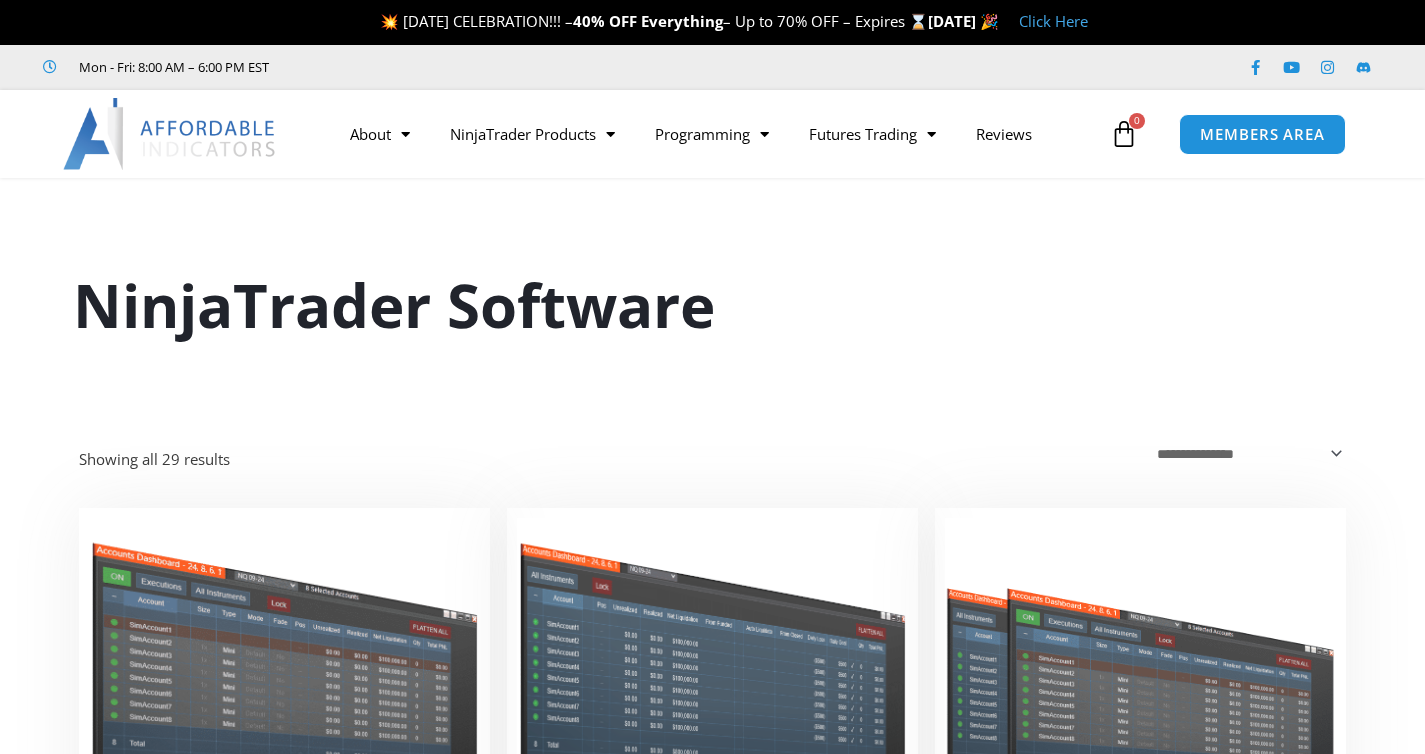 scroll, scrollTop: 0, scrollLeft: 0, axis: both 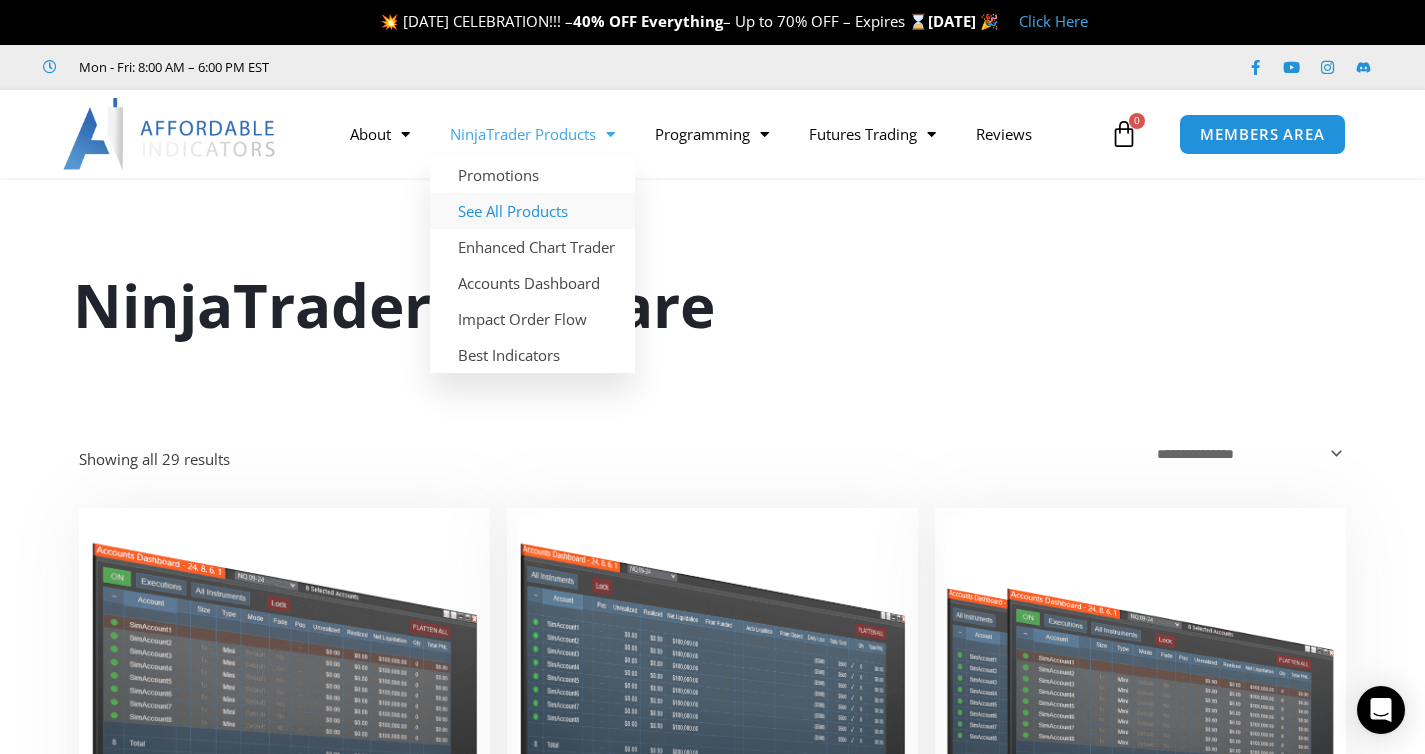 click on "See All Products" 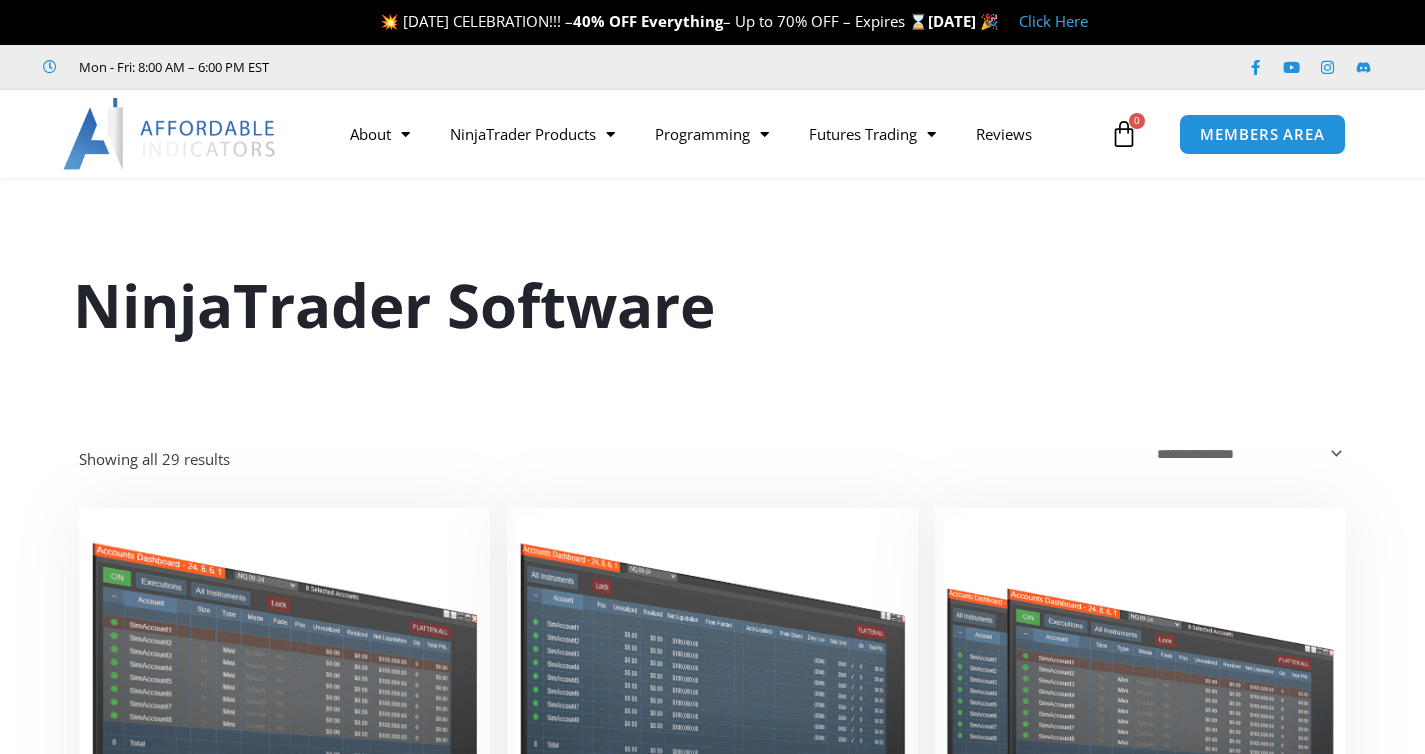 scroll, scrollTop: 0, scrollLeft: 0, axis: both 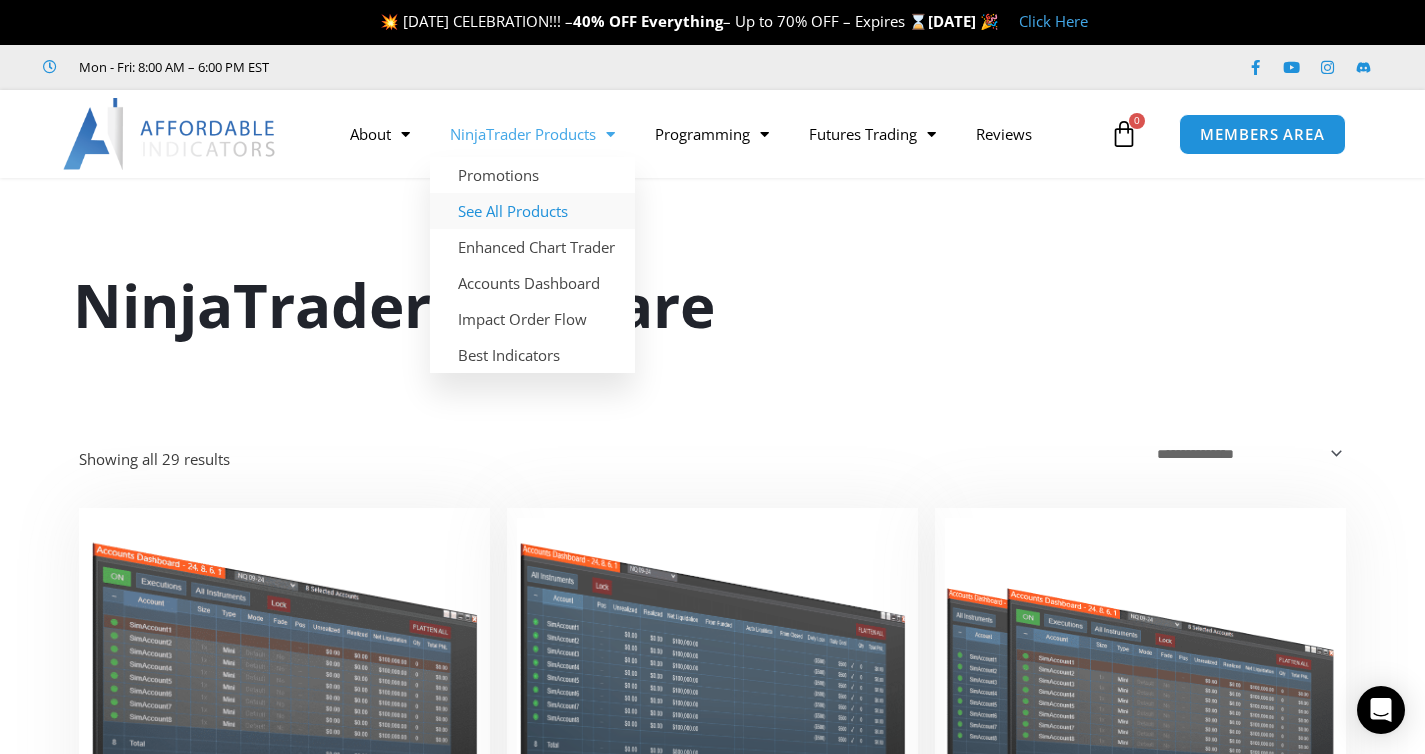 click 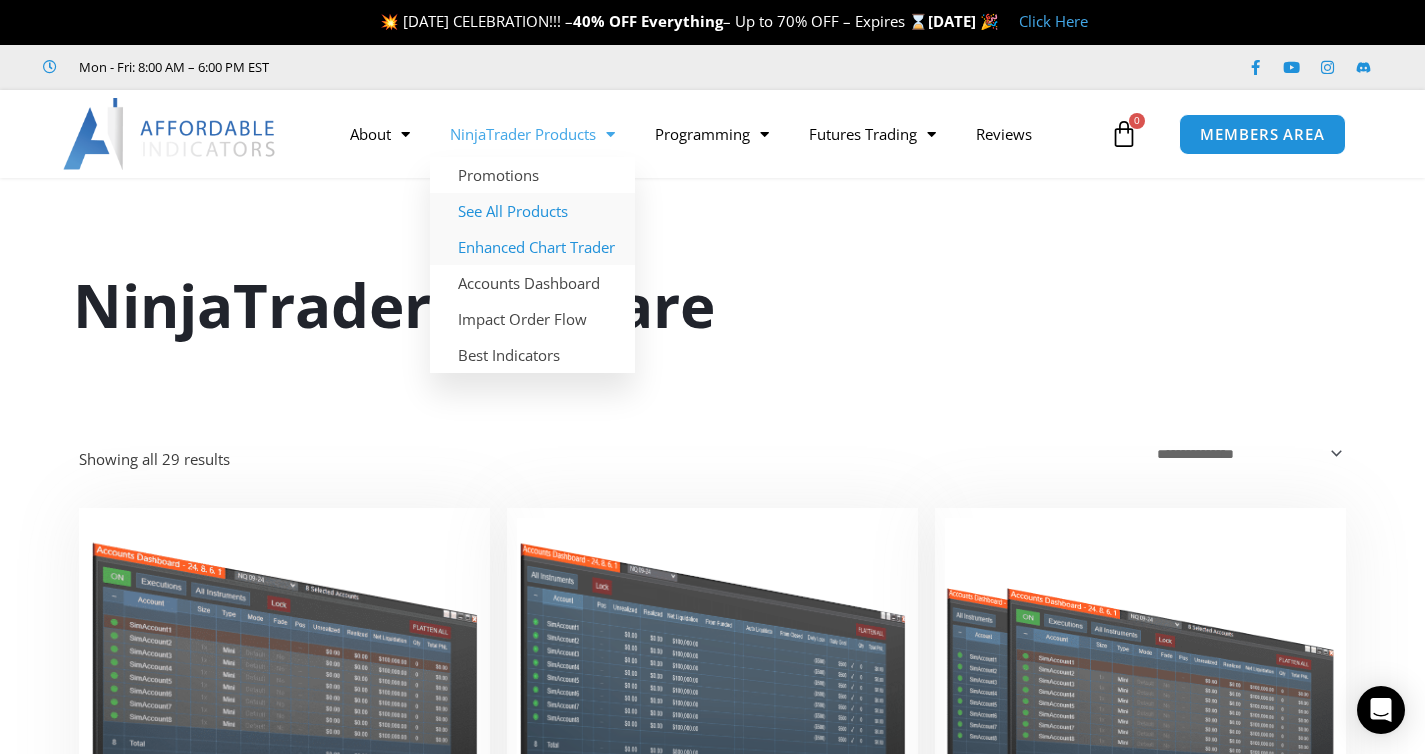 click on "Enhanced Chart Trader" 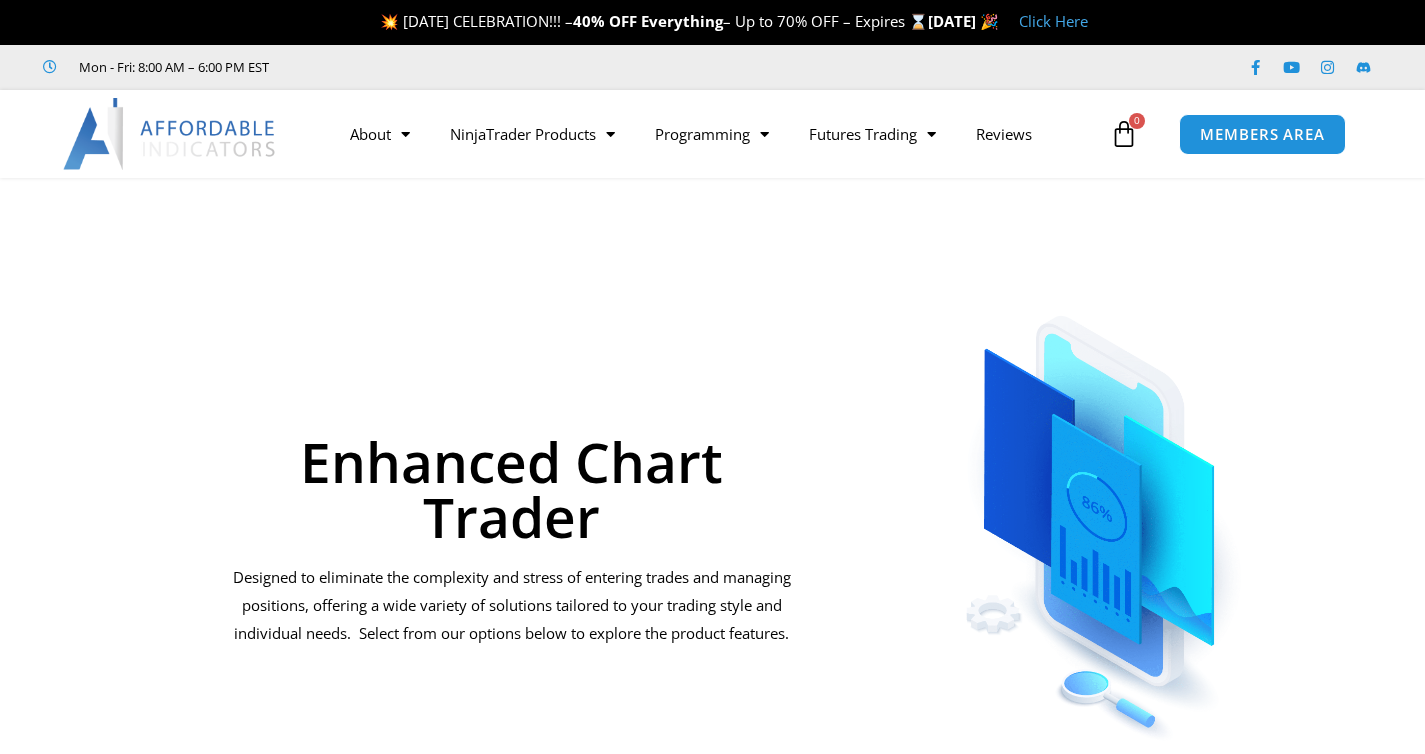 scroll, scrollTop: 0, scrollLeft: 0, axis: both 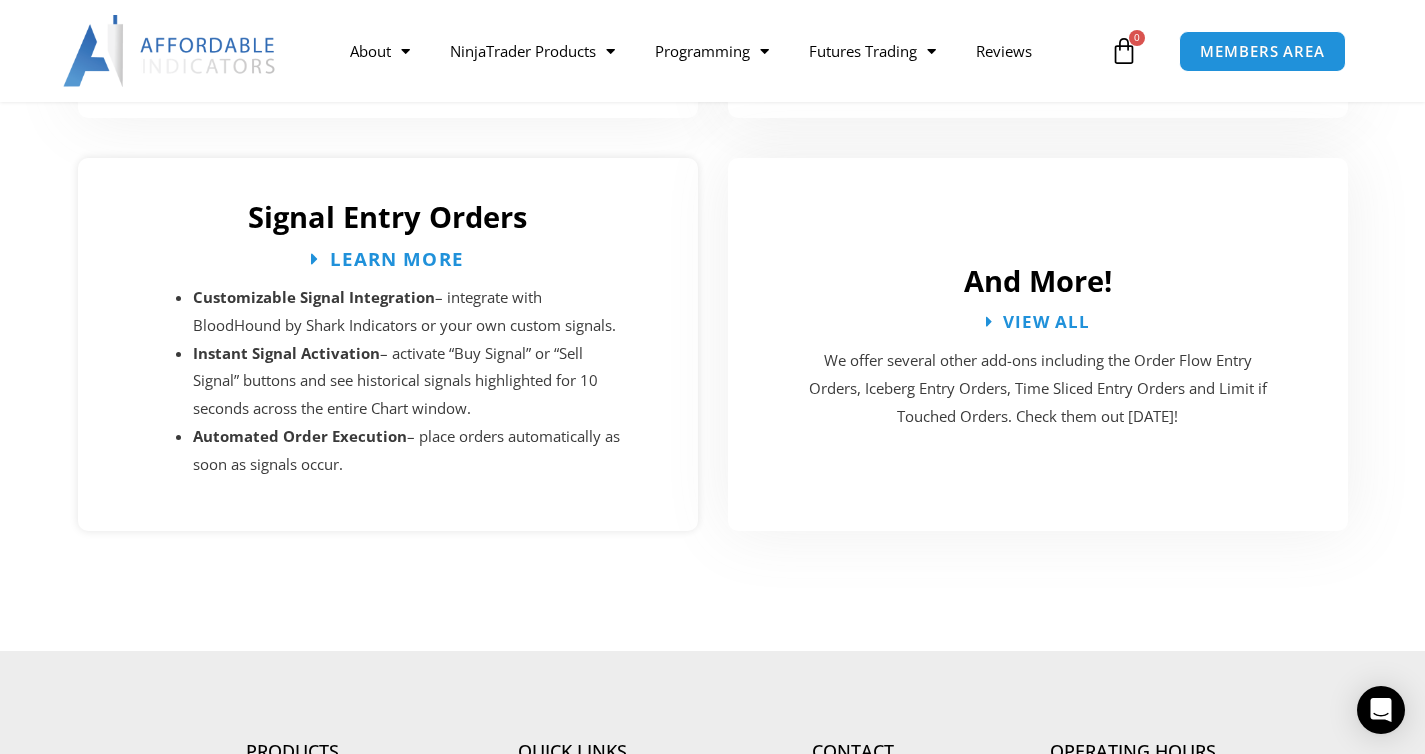 click on "Learn More" at bounding box center (397, 258) 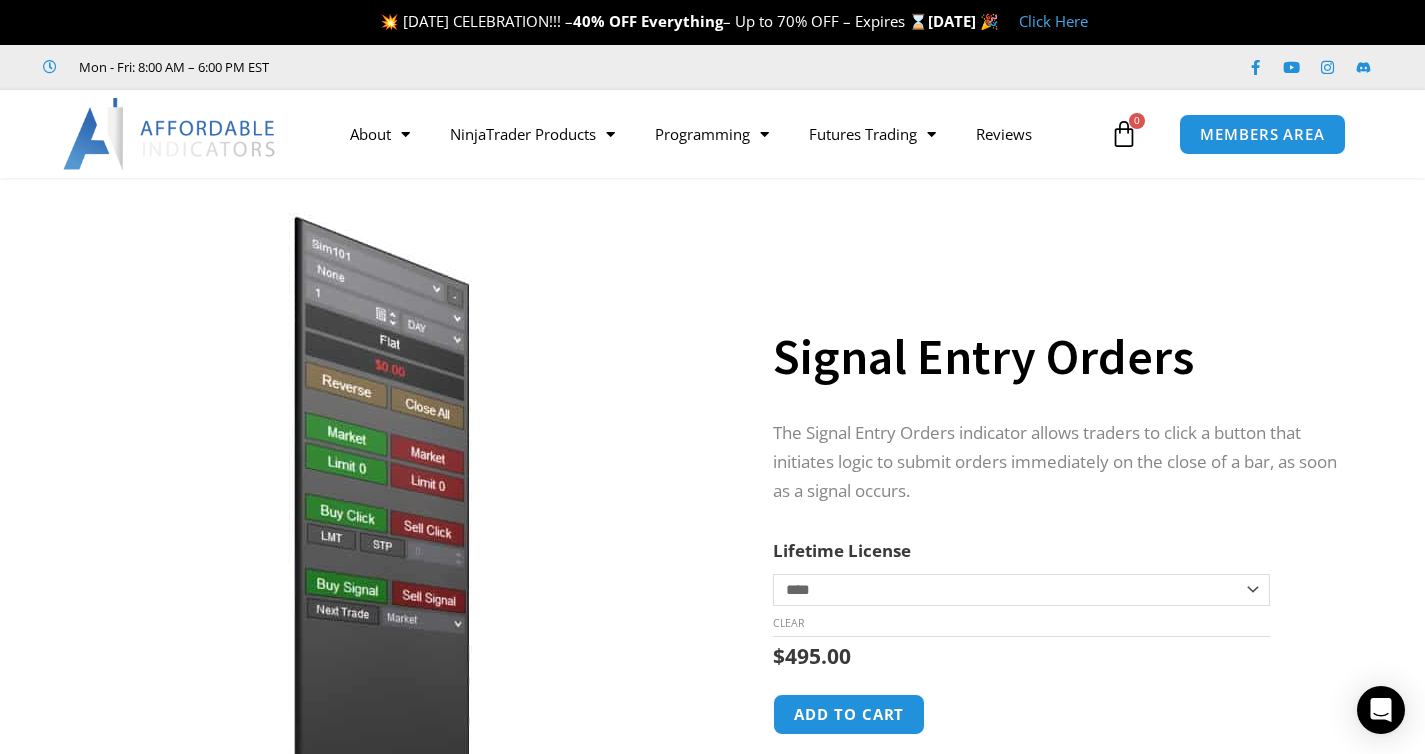 scroll, scrollTop: 0, scrollLeft: 0, axis: both 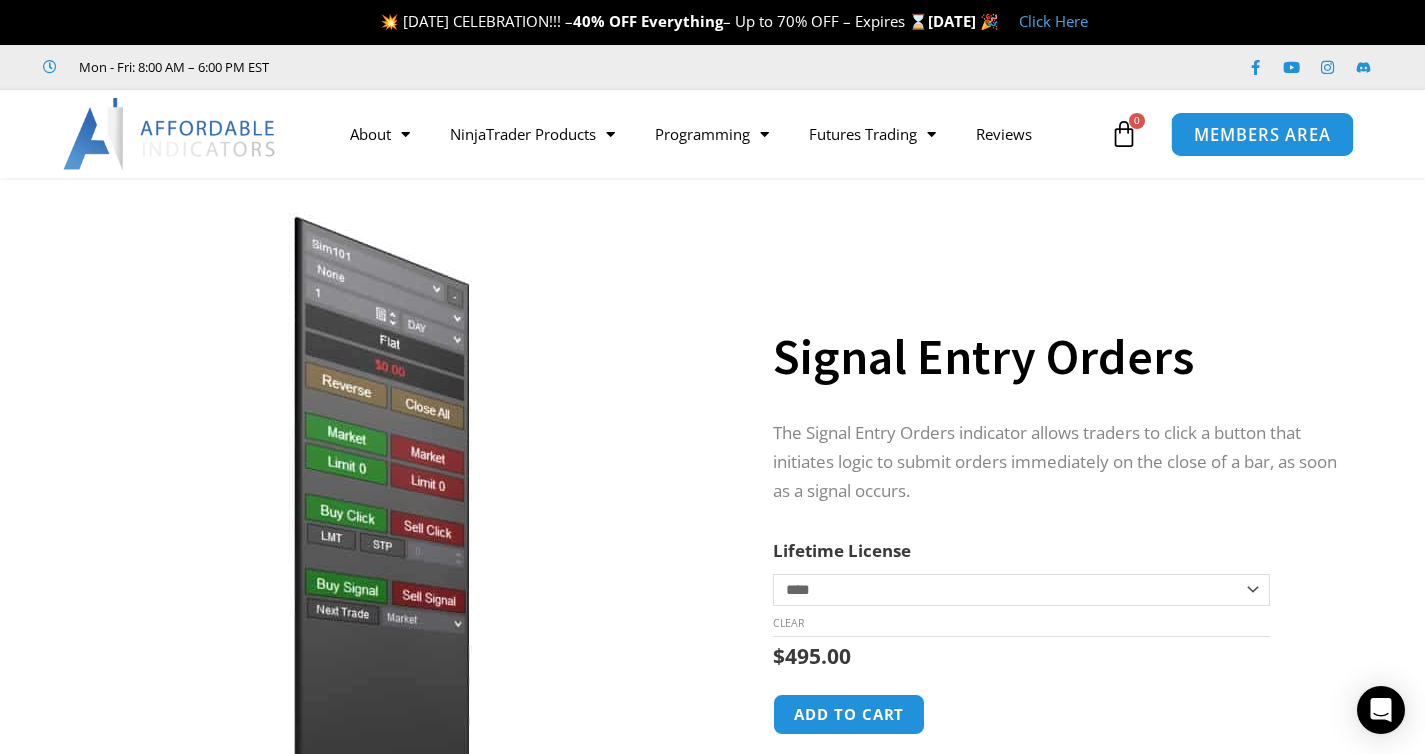 click on "MEMBERS AREA" at bounding box center [1262, 134] 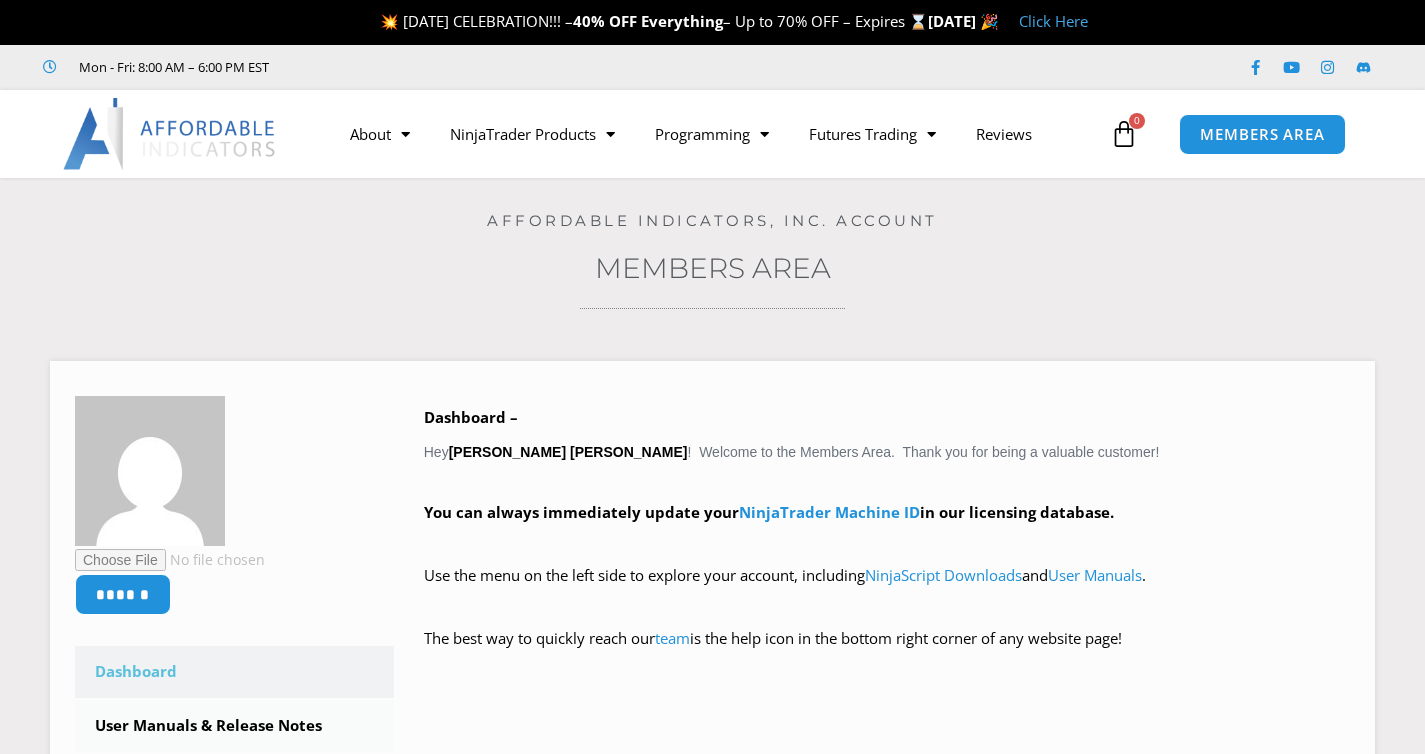 scroll, scrollTop: 0, scrollLeft: 0, axis: both 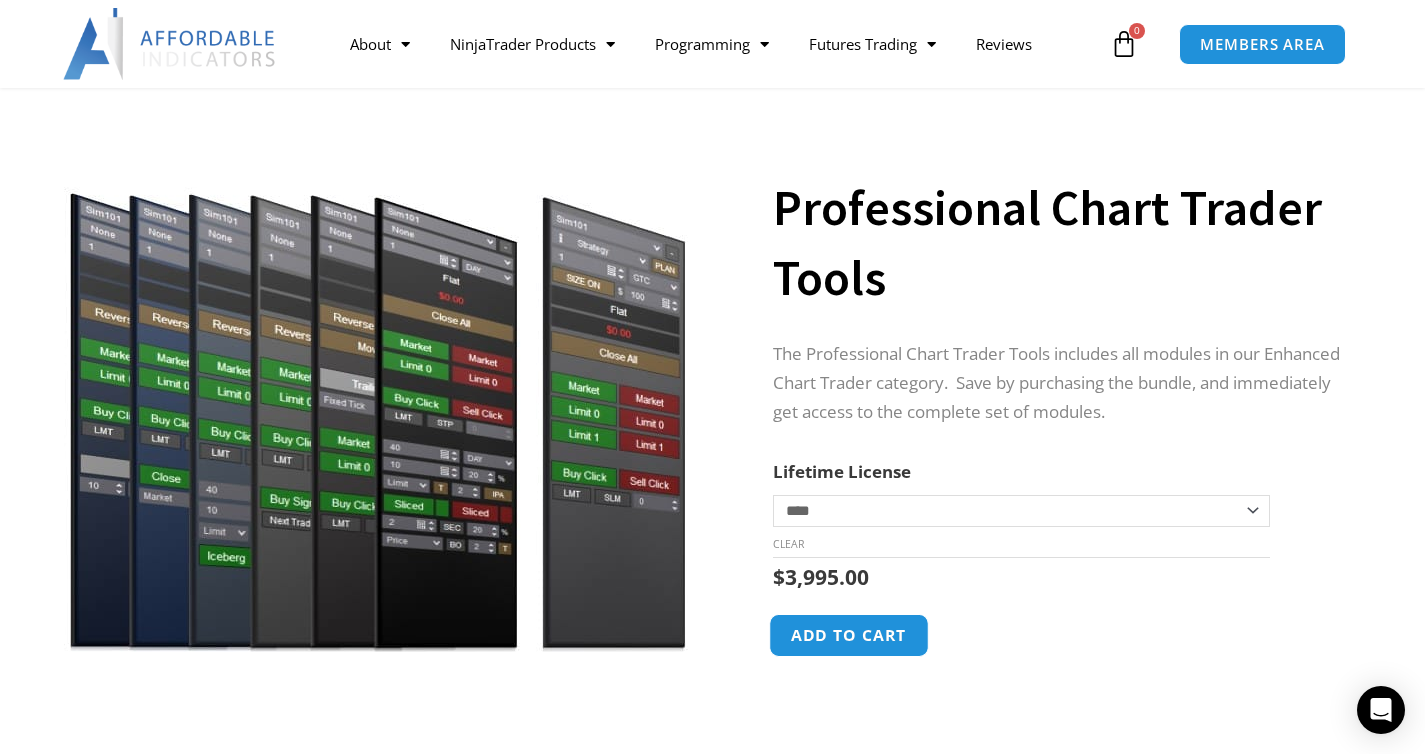 click on "Add to cart" 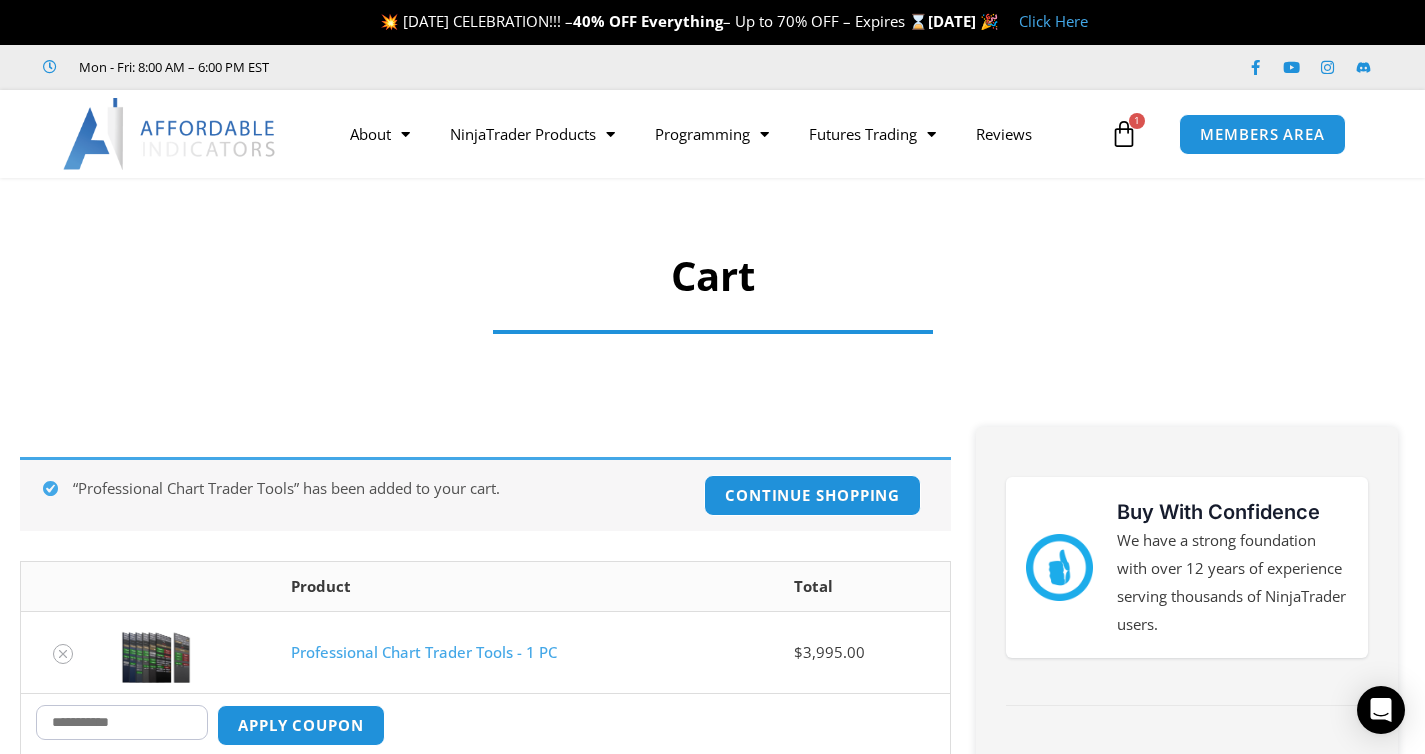 scroll, scrollTop: 0, scrollLeft: 0, axis: both 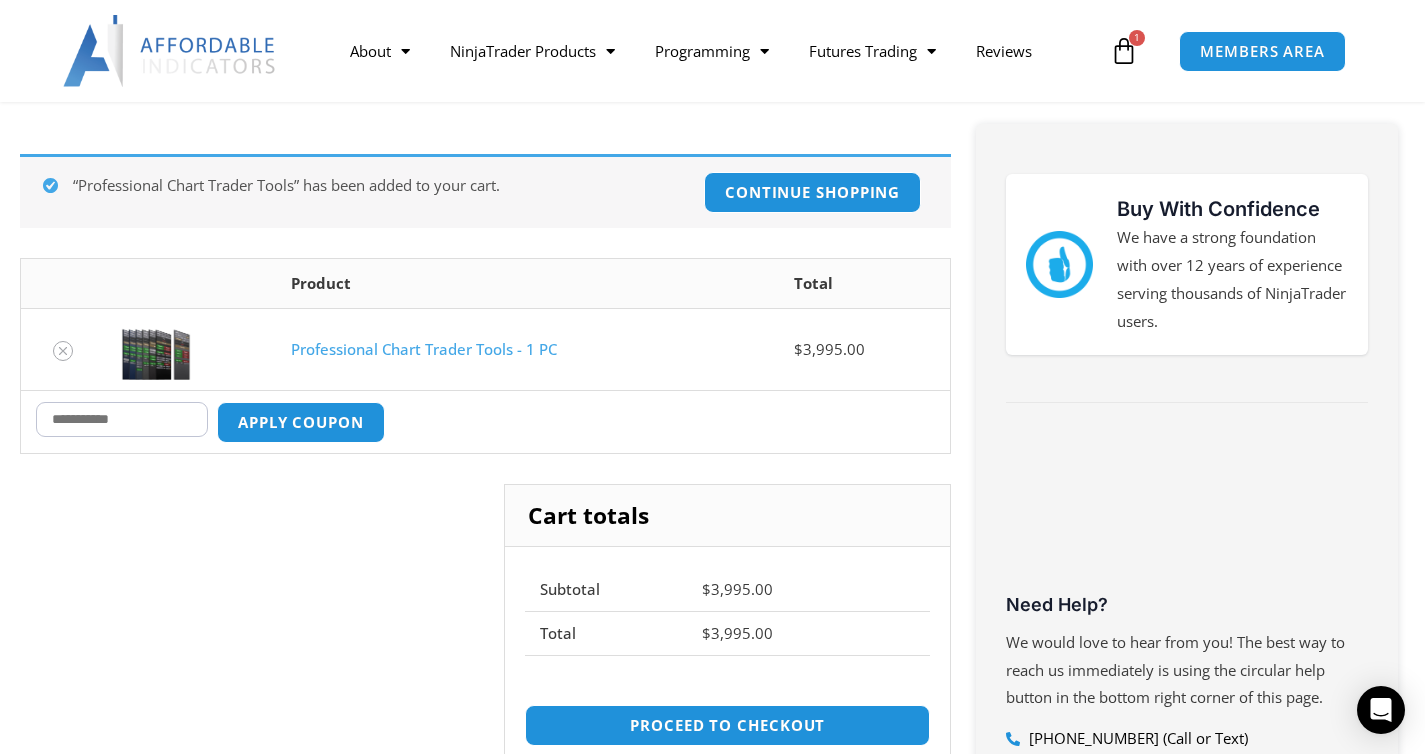 click on "Coupon:" at bounding box center (122, 419) 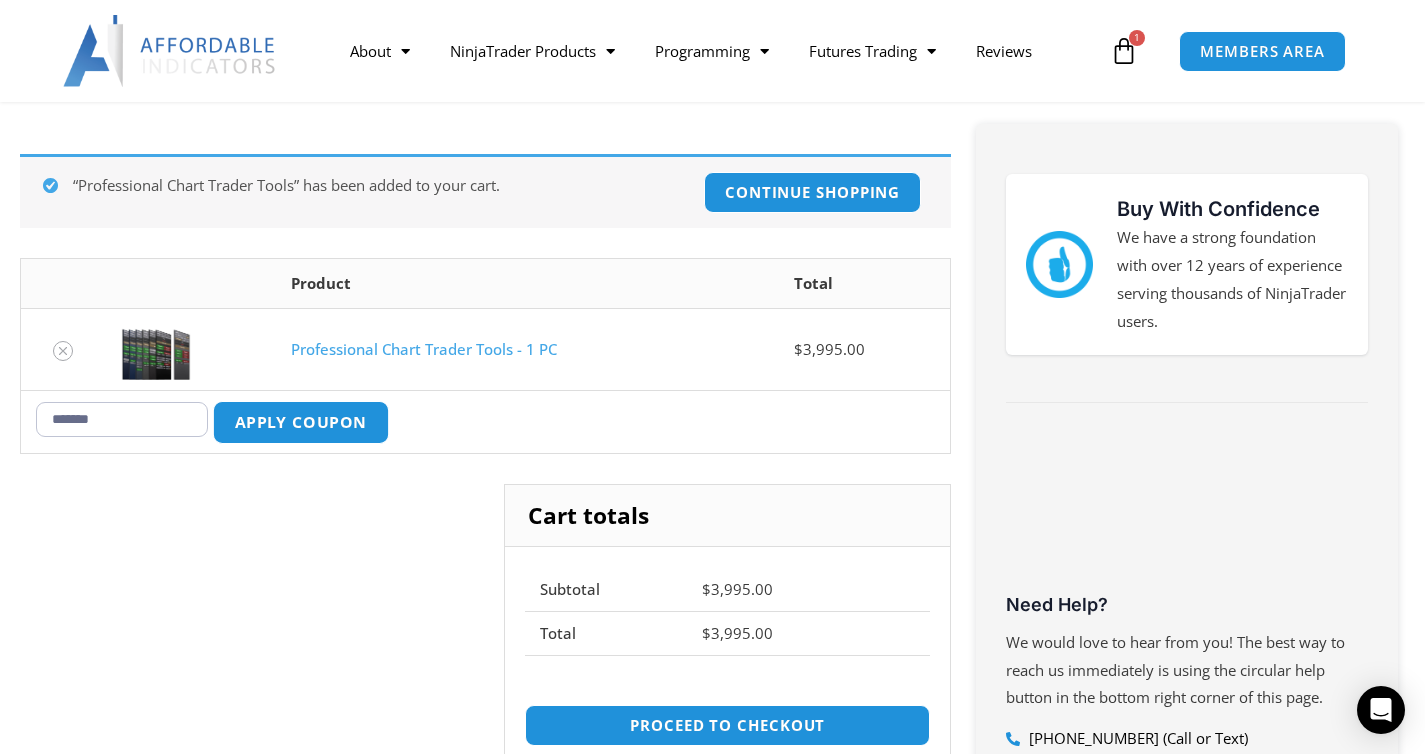 type on "*******" 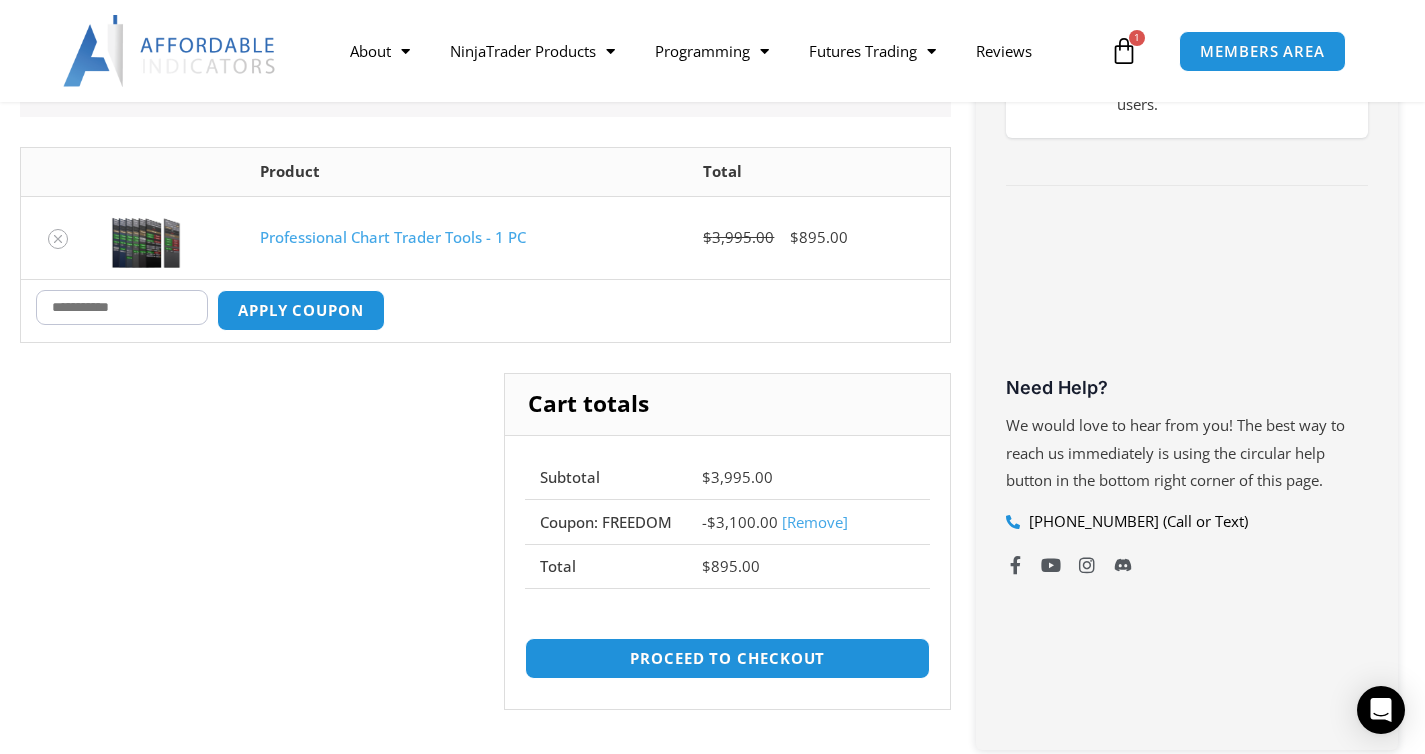 scroll, scrollTop: 519, scrollLeft: 0, axis: vertical 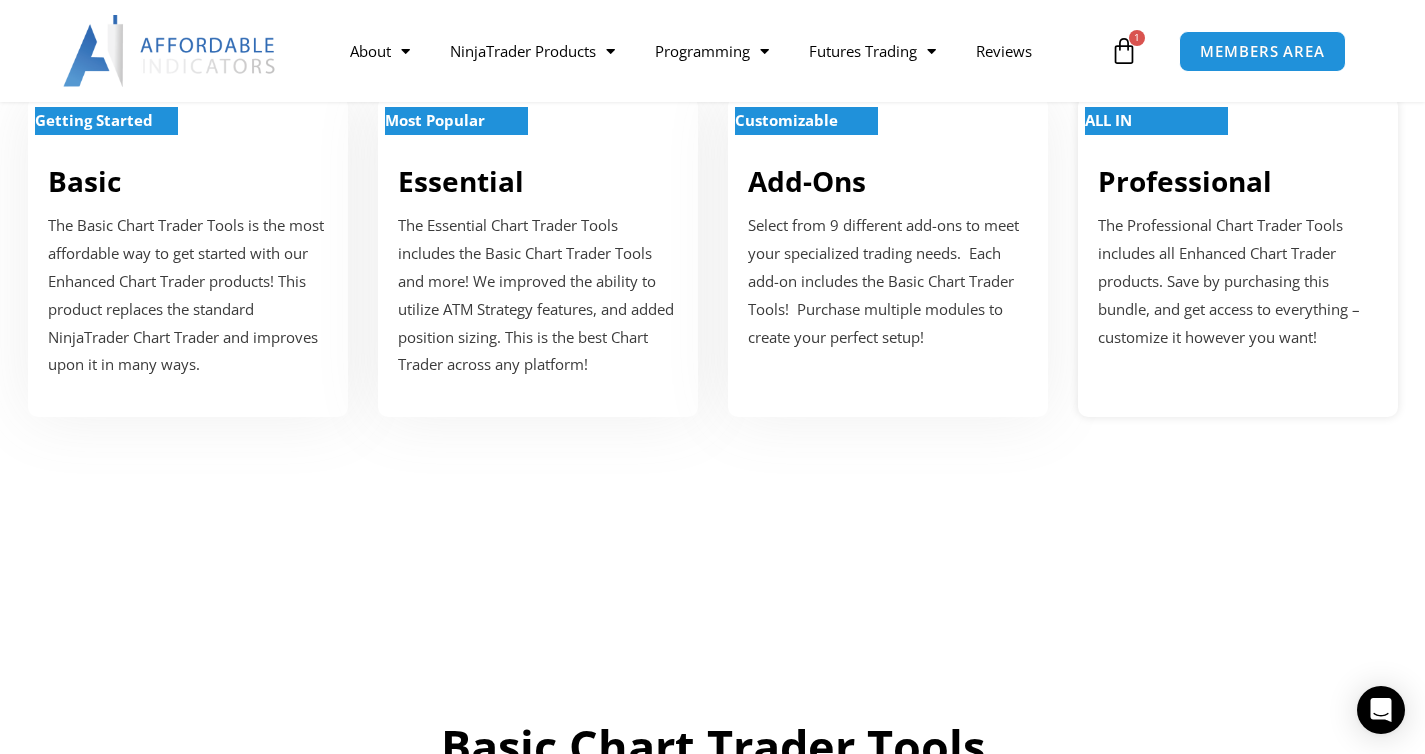 click on "Professional" at bounding box center (1185, 181) 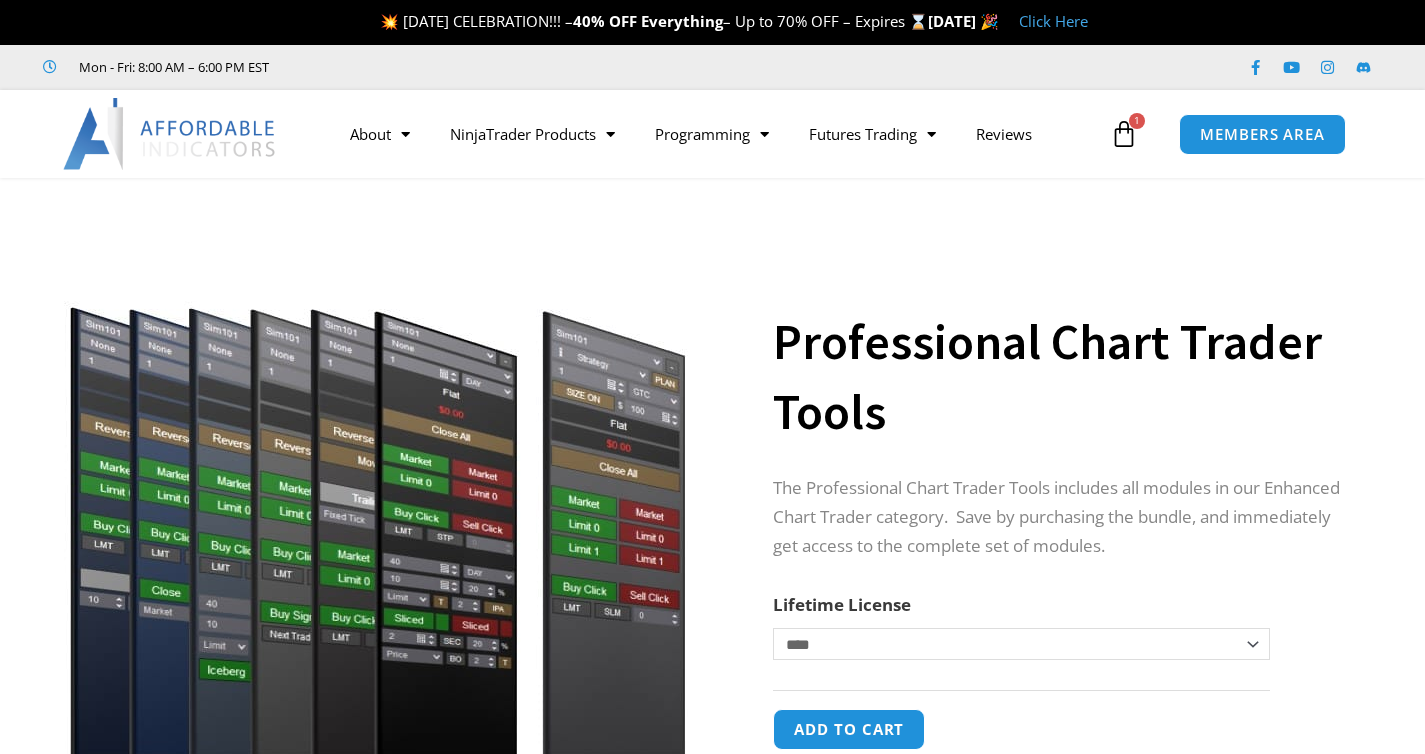 scroll, scrollTop: 0, scrollLeft: 0, axis: both 